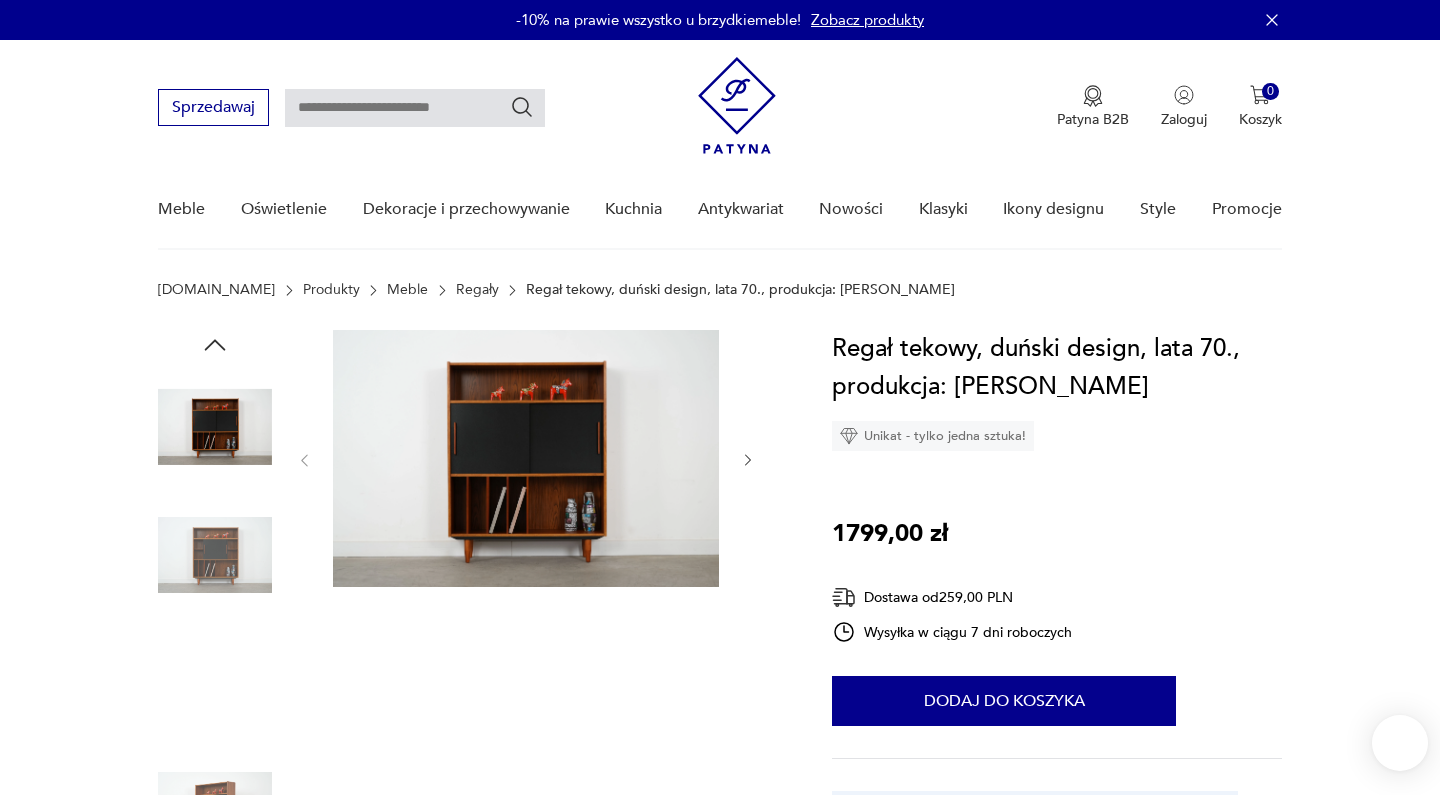scroll, scrollTop: 0, scrollLeft: 0, axis: both 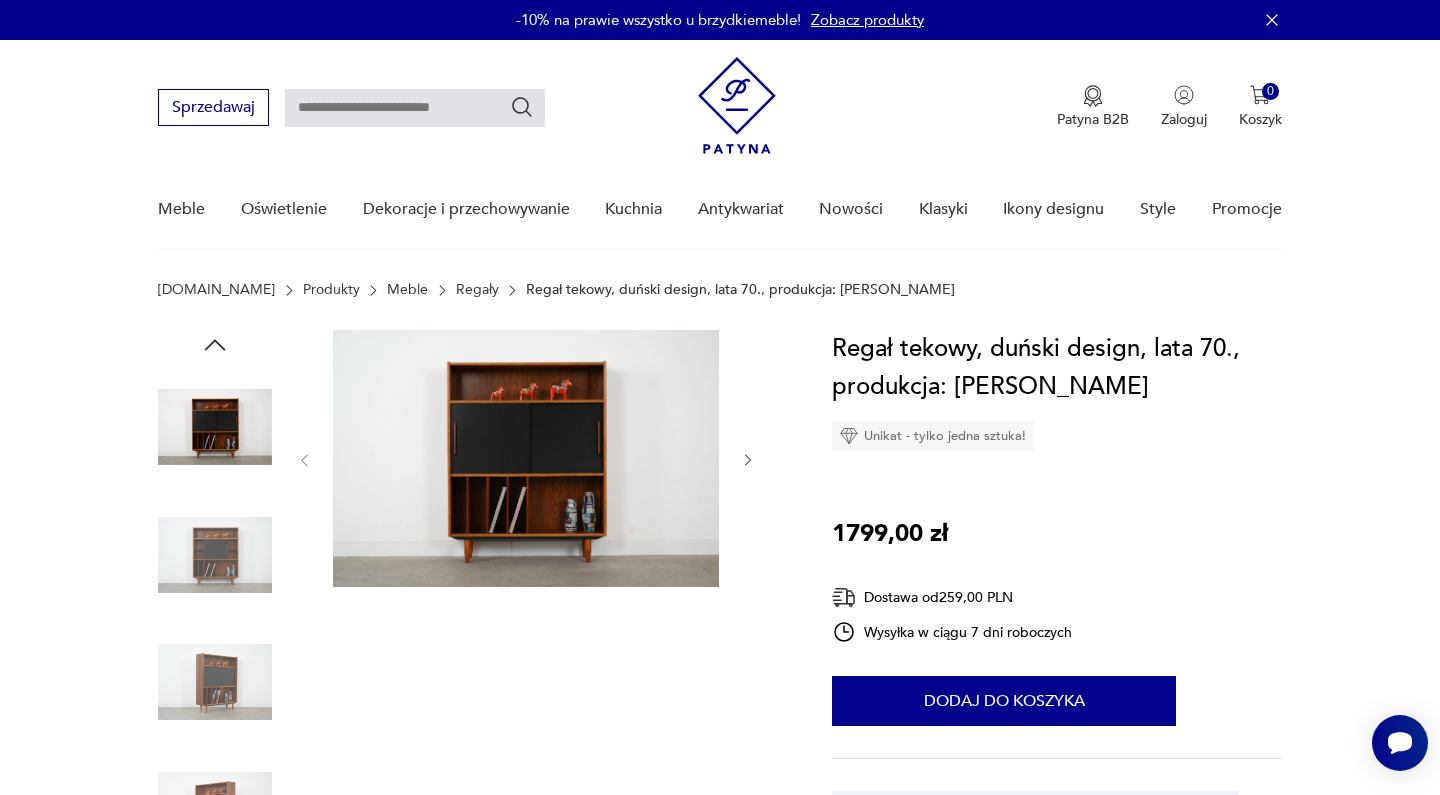 click at bounding box center (526, 458) 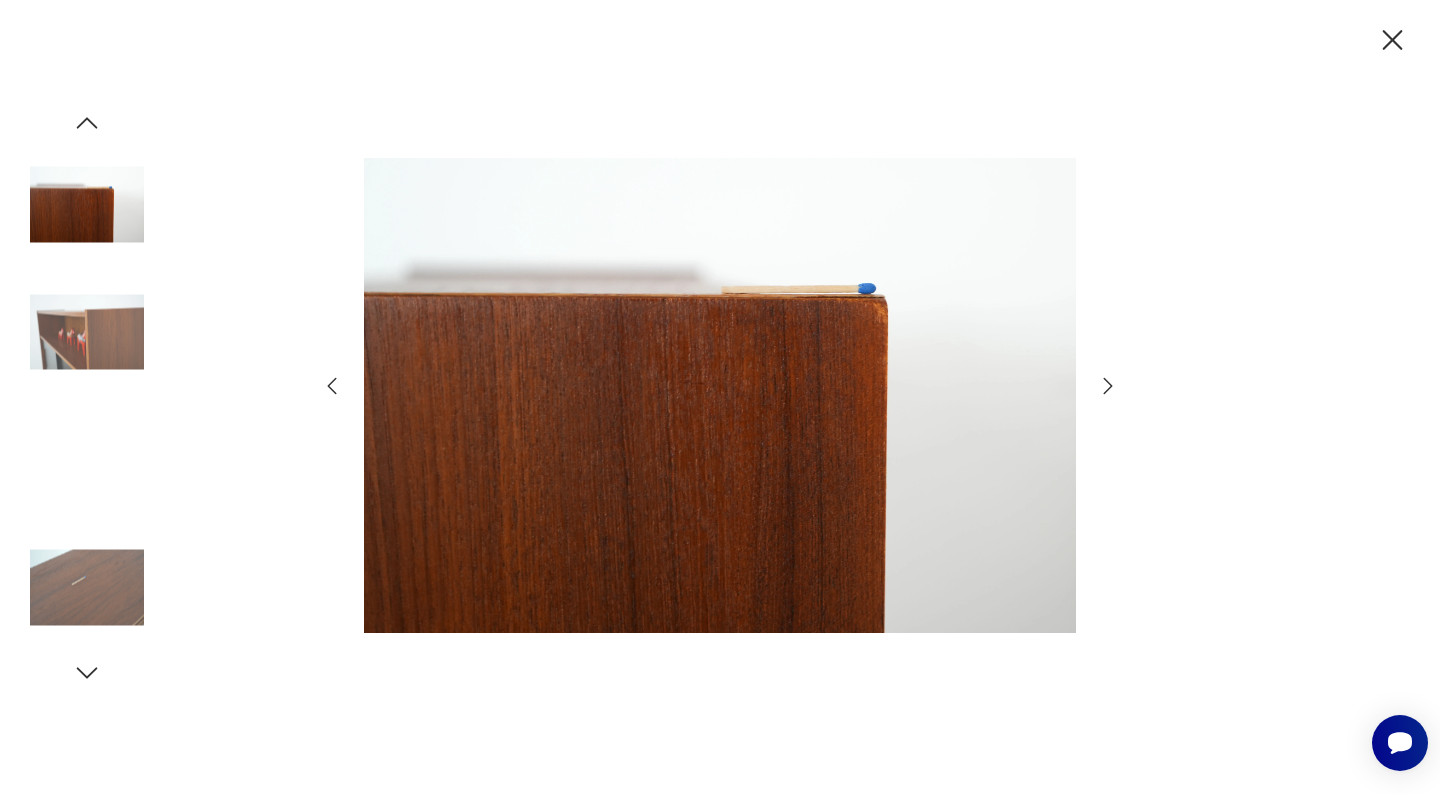 click 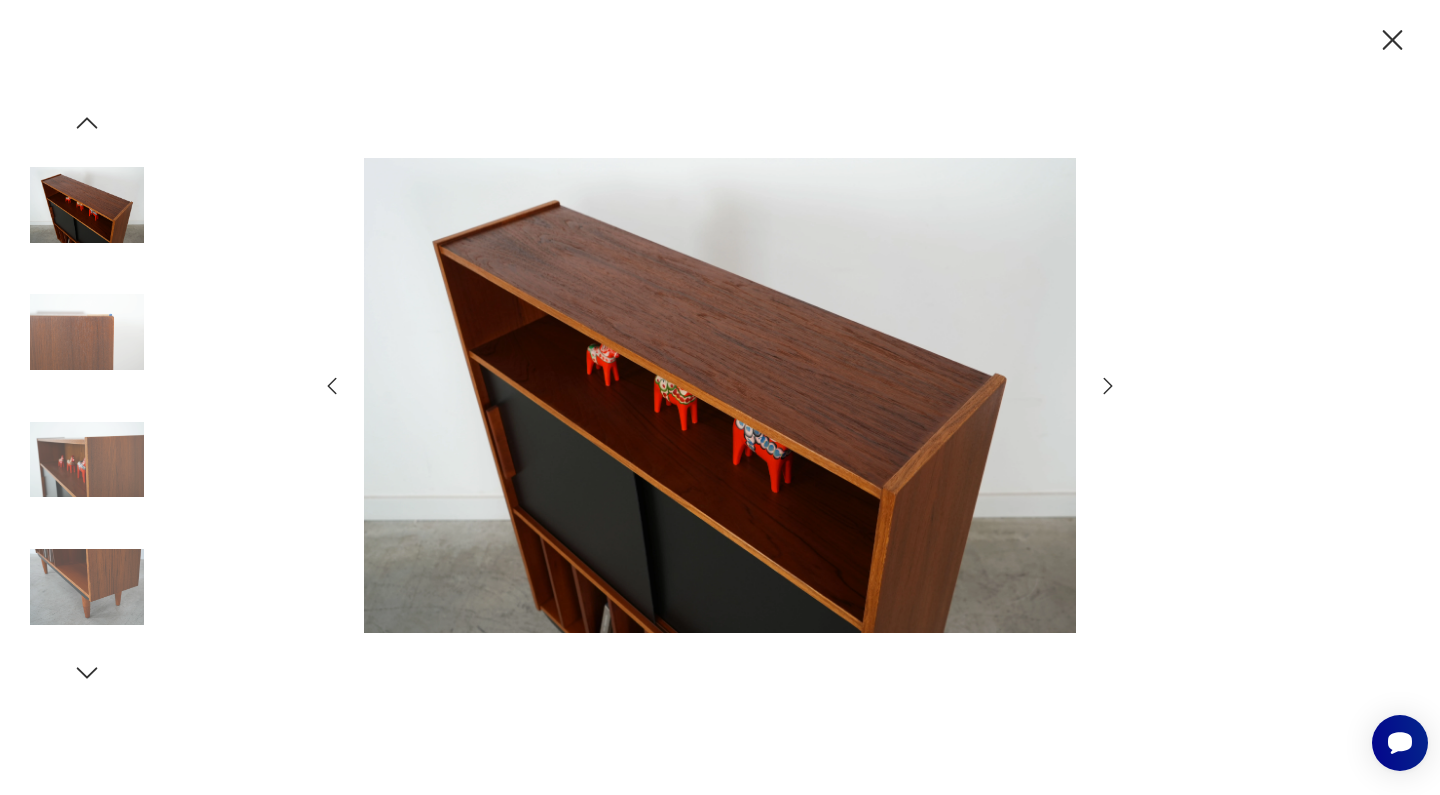 click at bounding box center [87, 205] 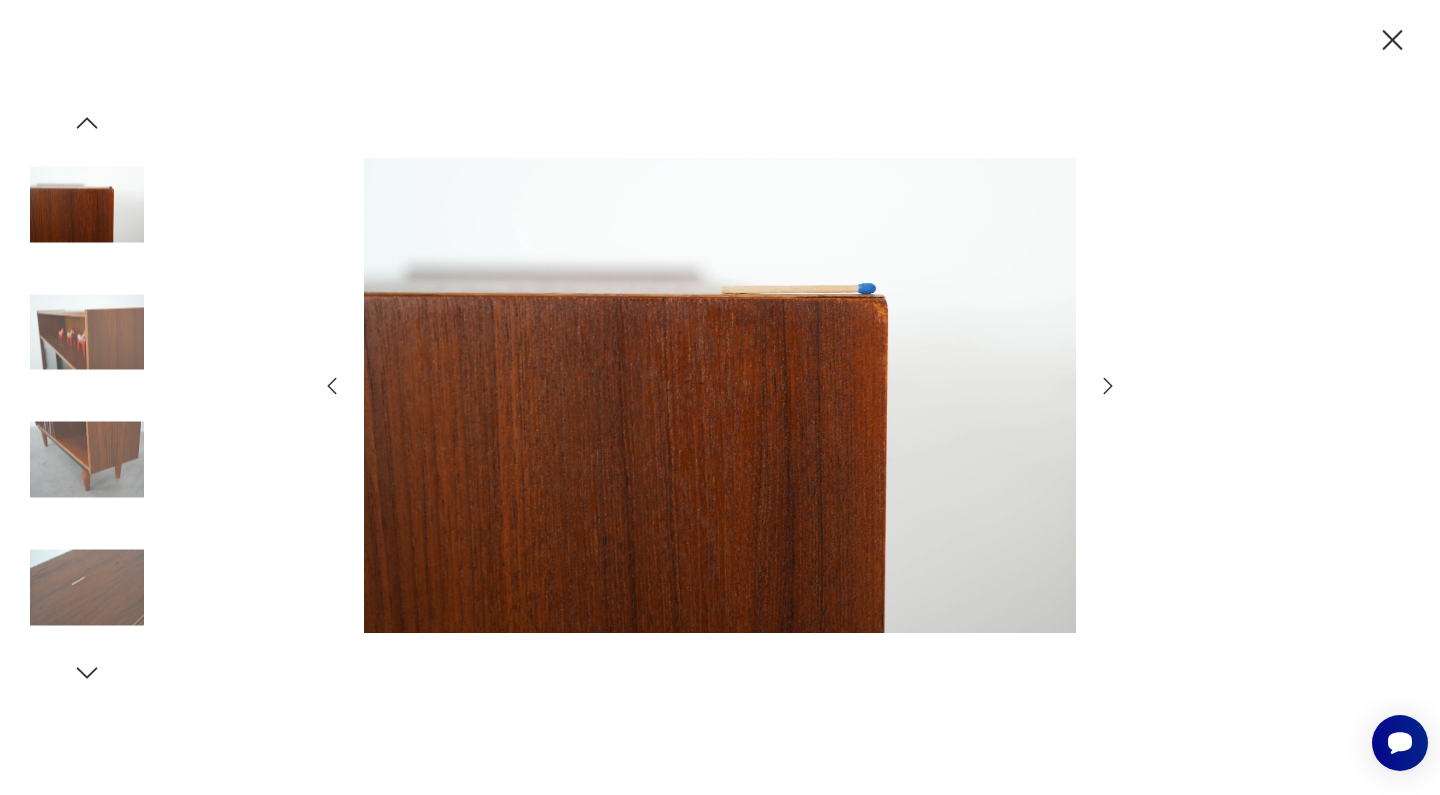 click 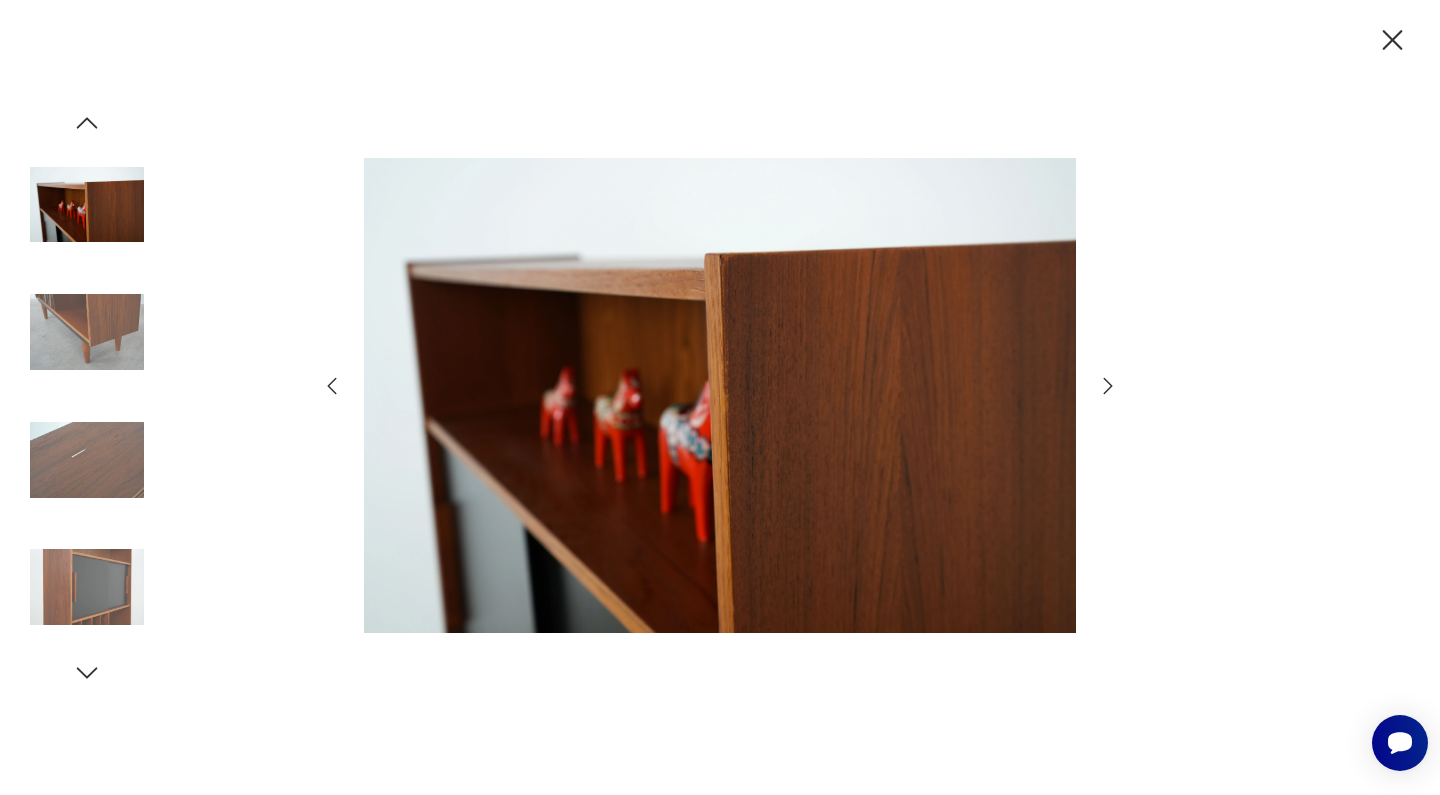 click 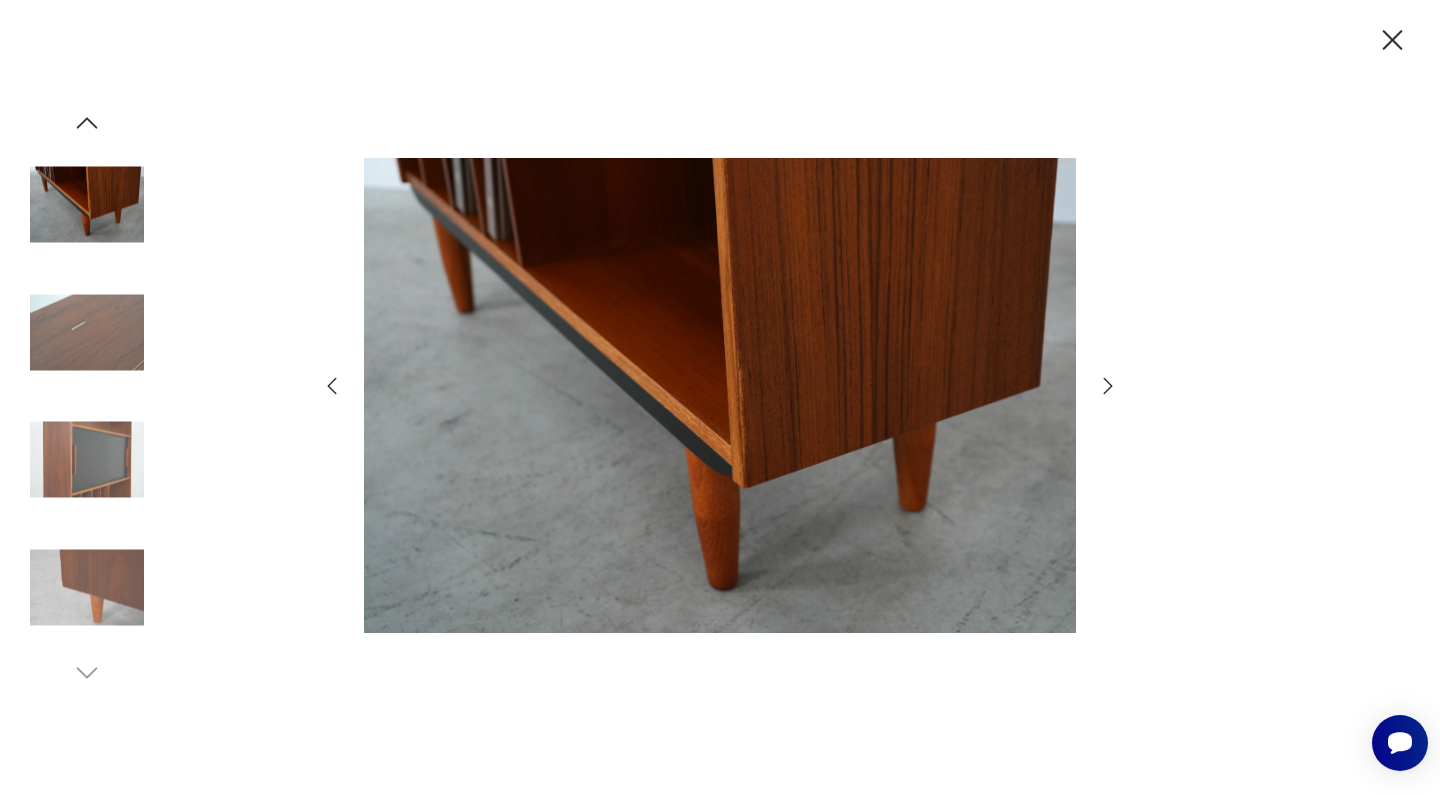 click 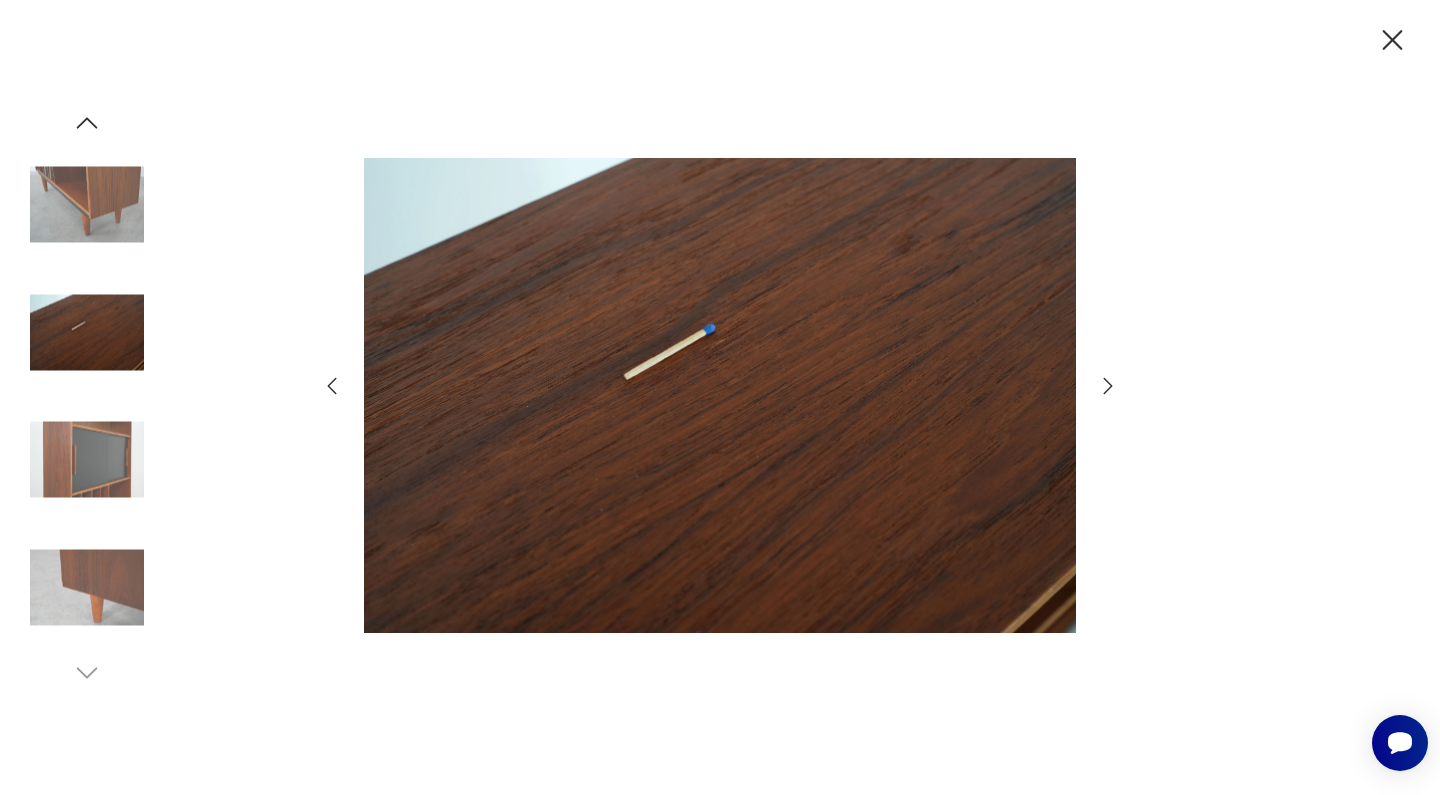 click 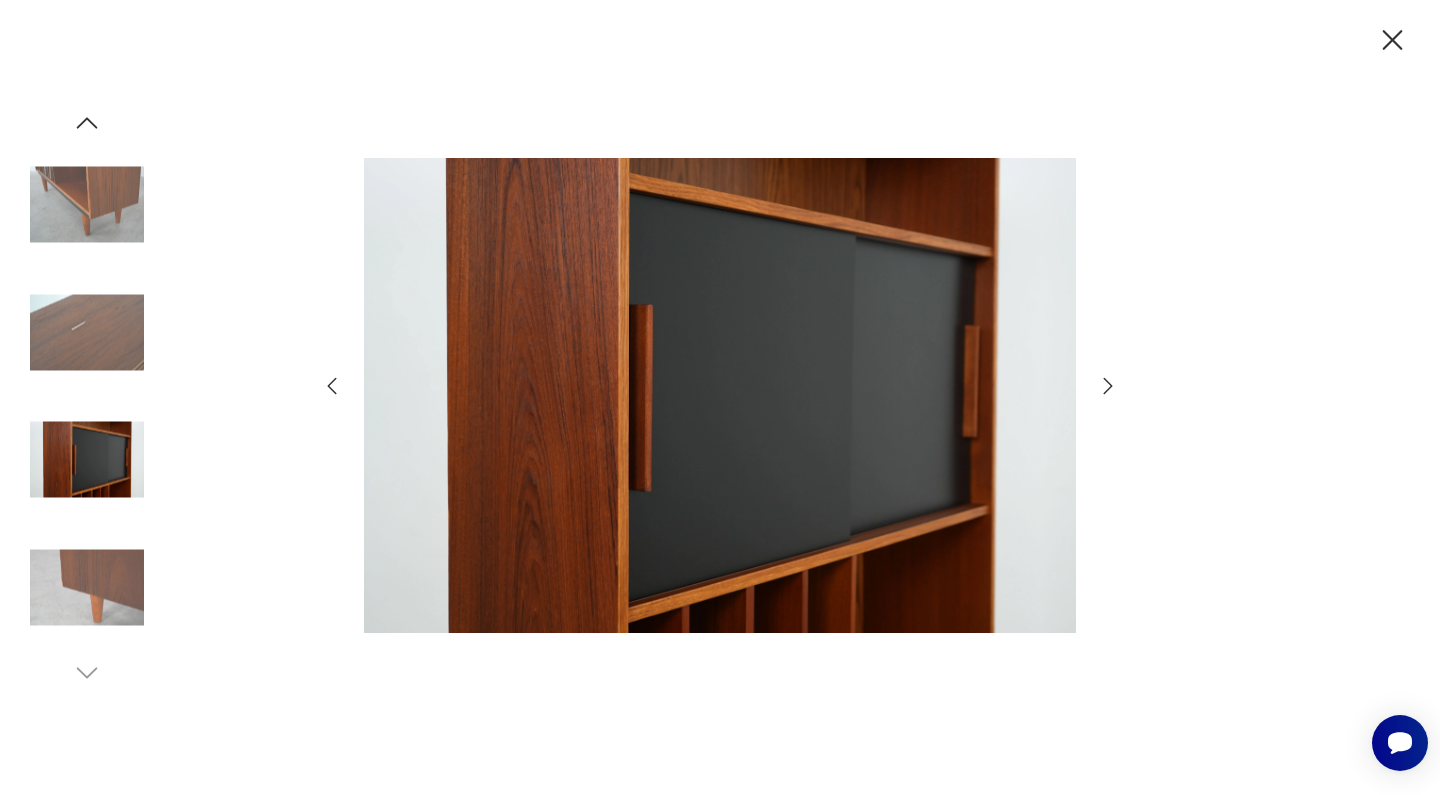 click 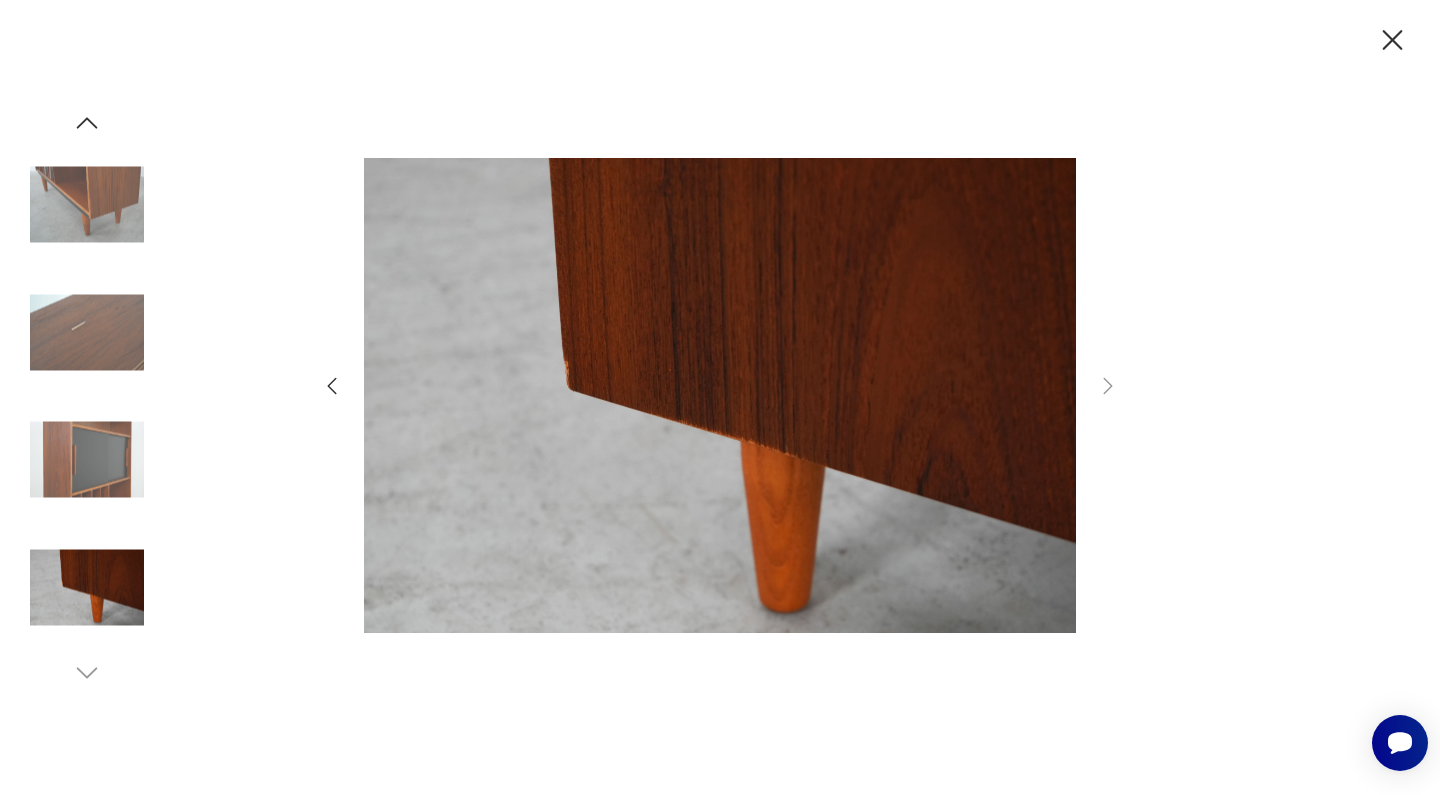 click at bounding box center [87, 460] 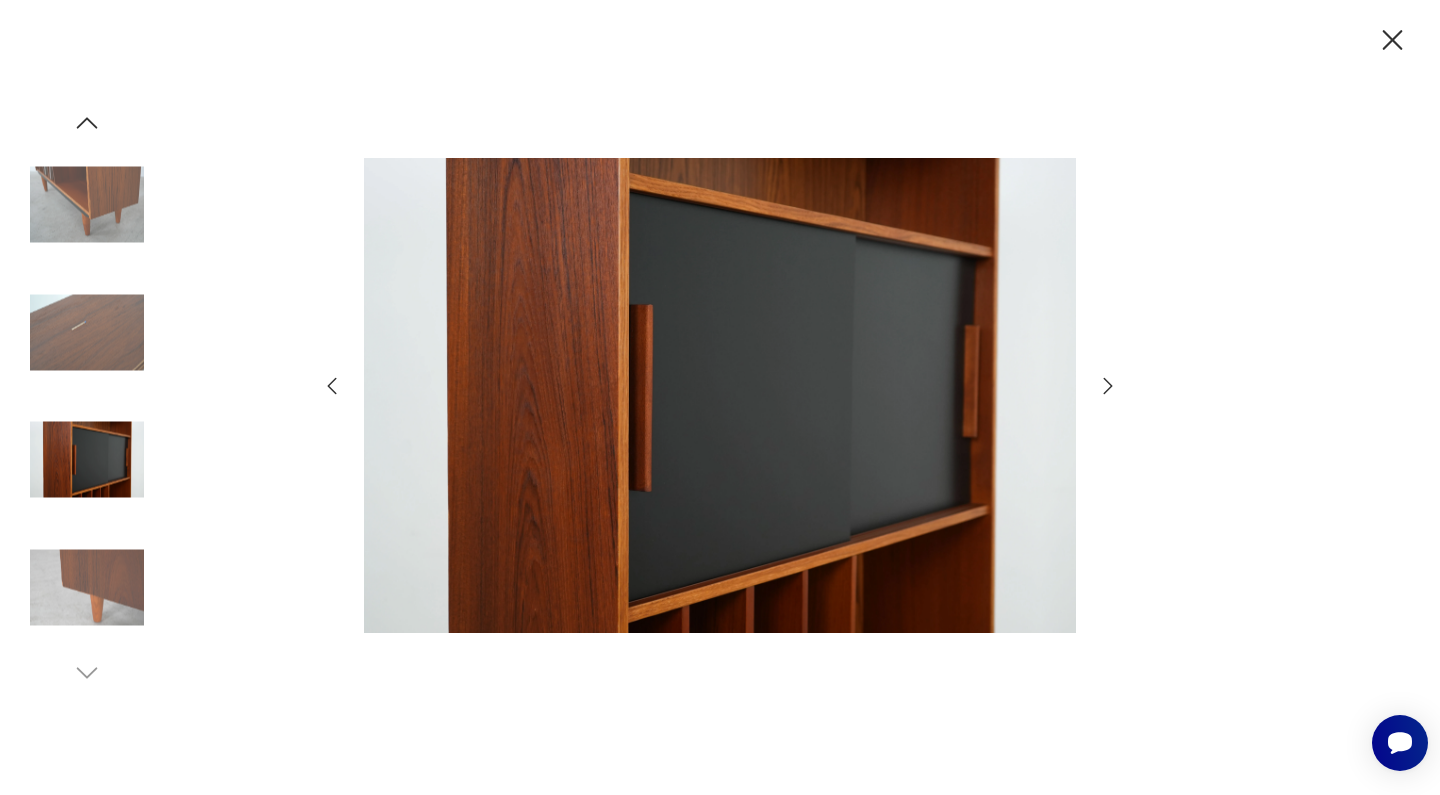 click at bounding box center (87, 205) 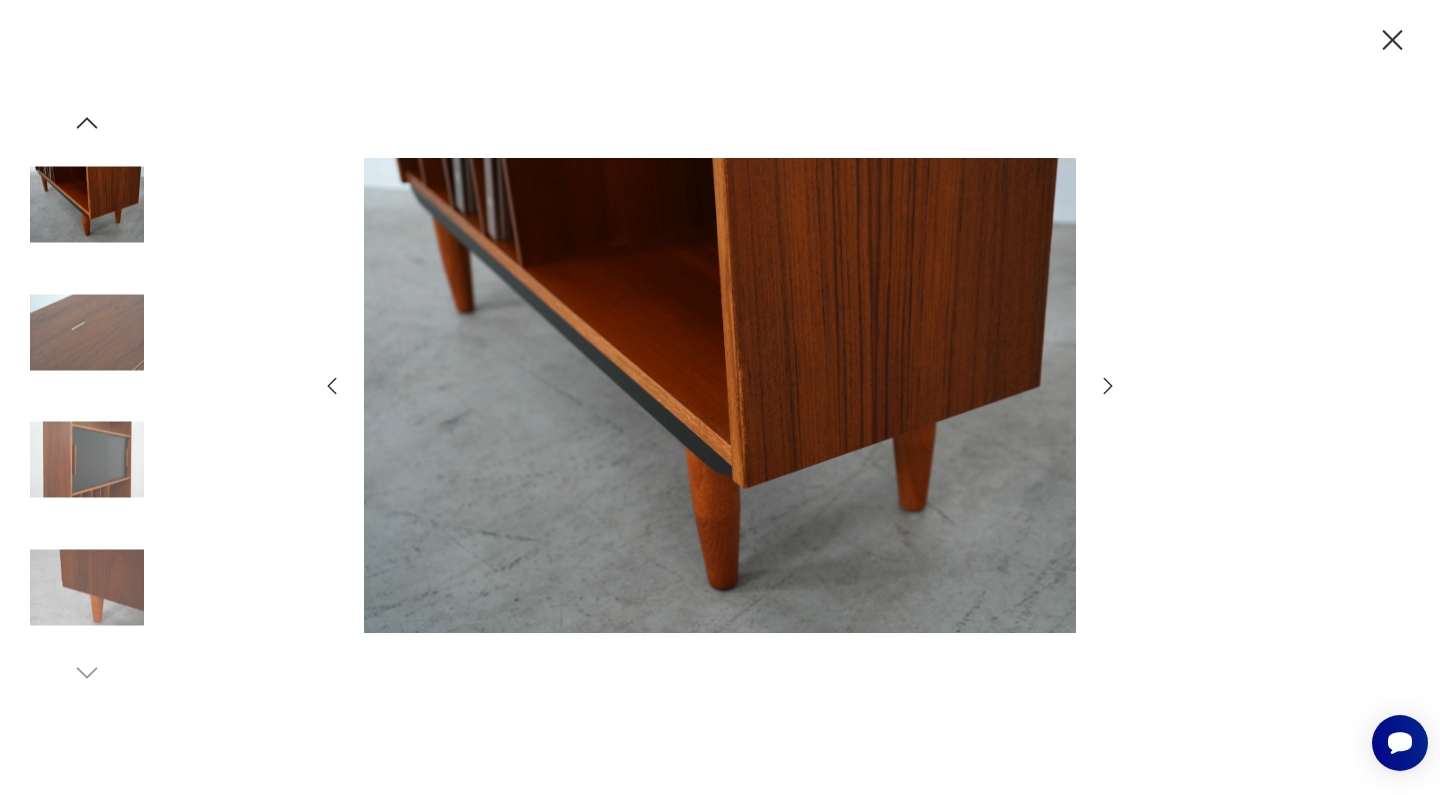 click at bounding box center [87, 398] 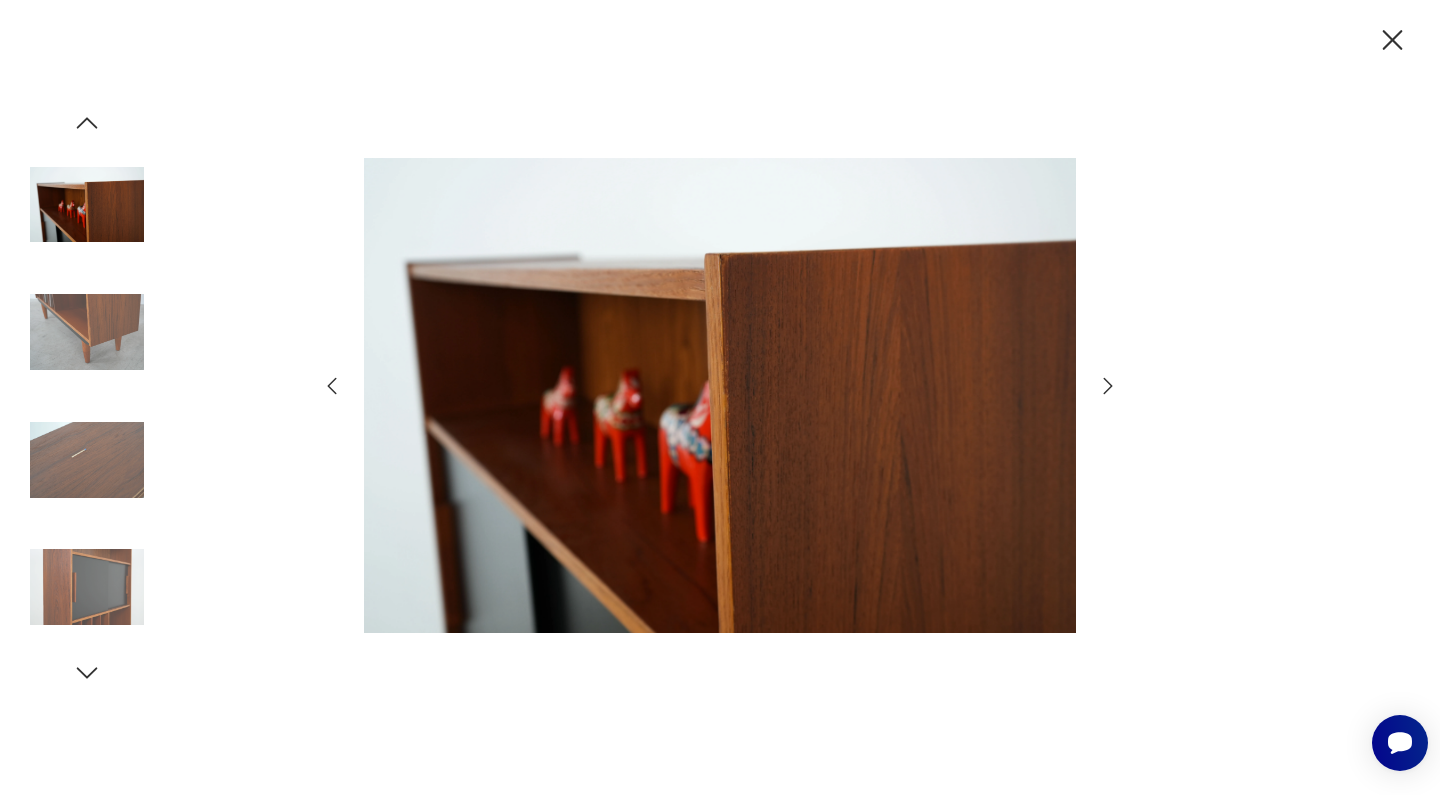 click at bounding box center (87, 205) 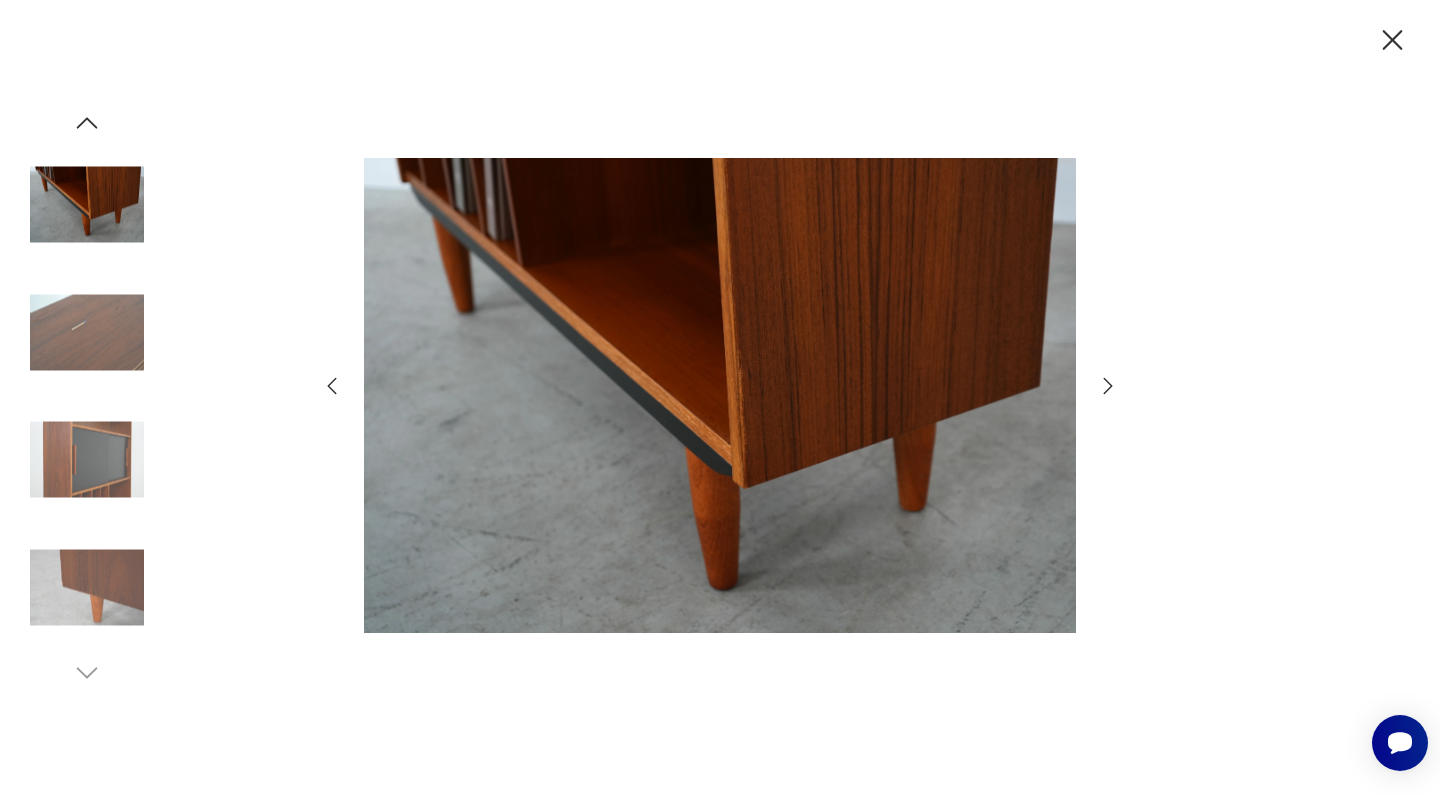 click at bounding box center [87, 332] 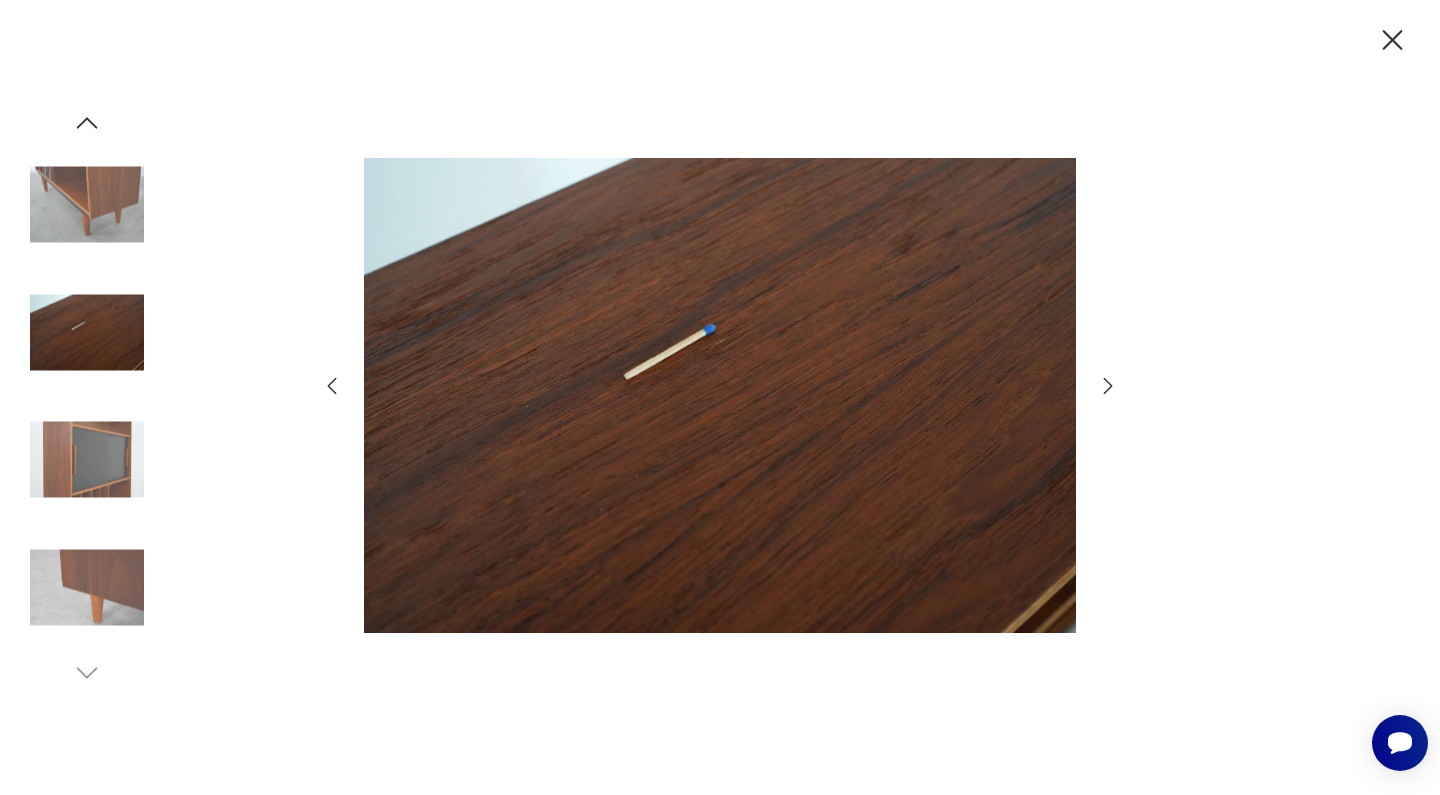 click at bounding box center [87, 460] 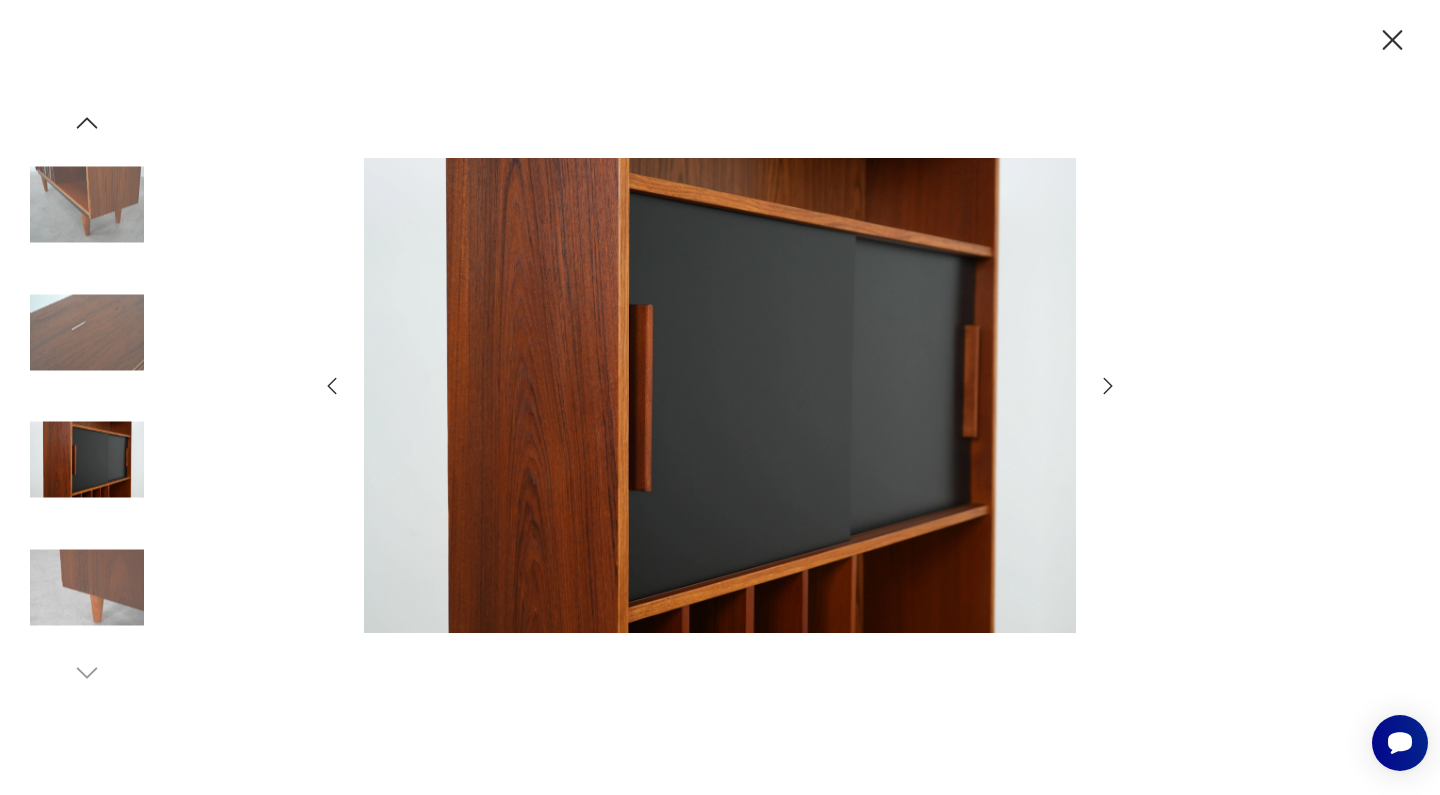click at bounding box center [87, 587] 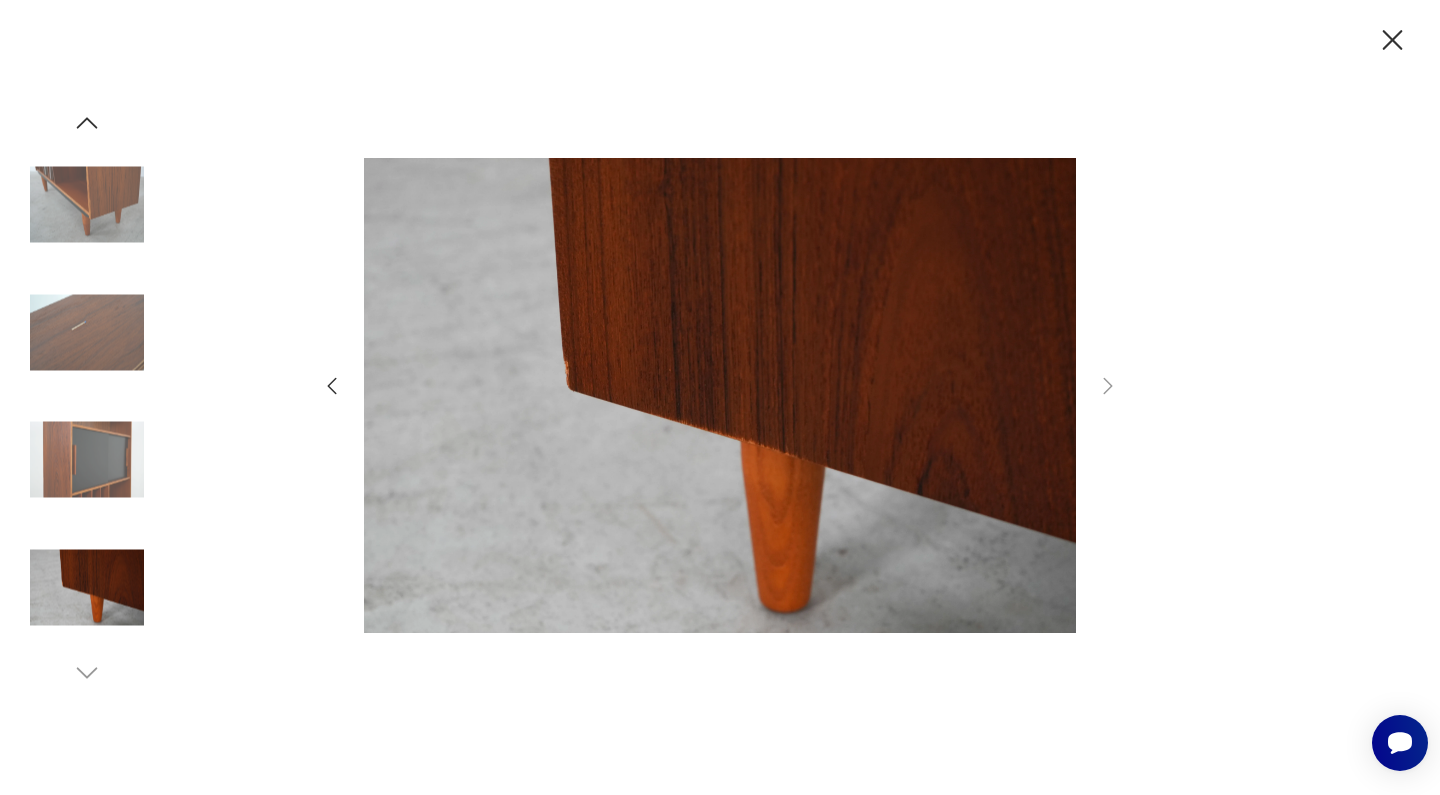 click at bounding box center [87, 460] 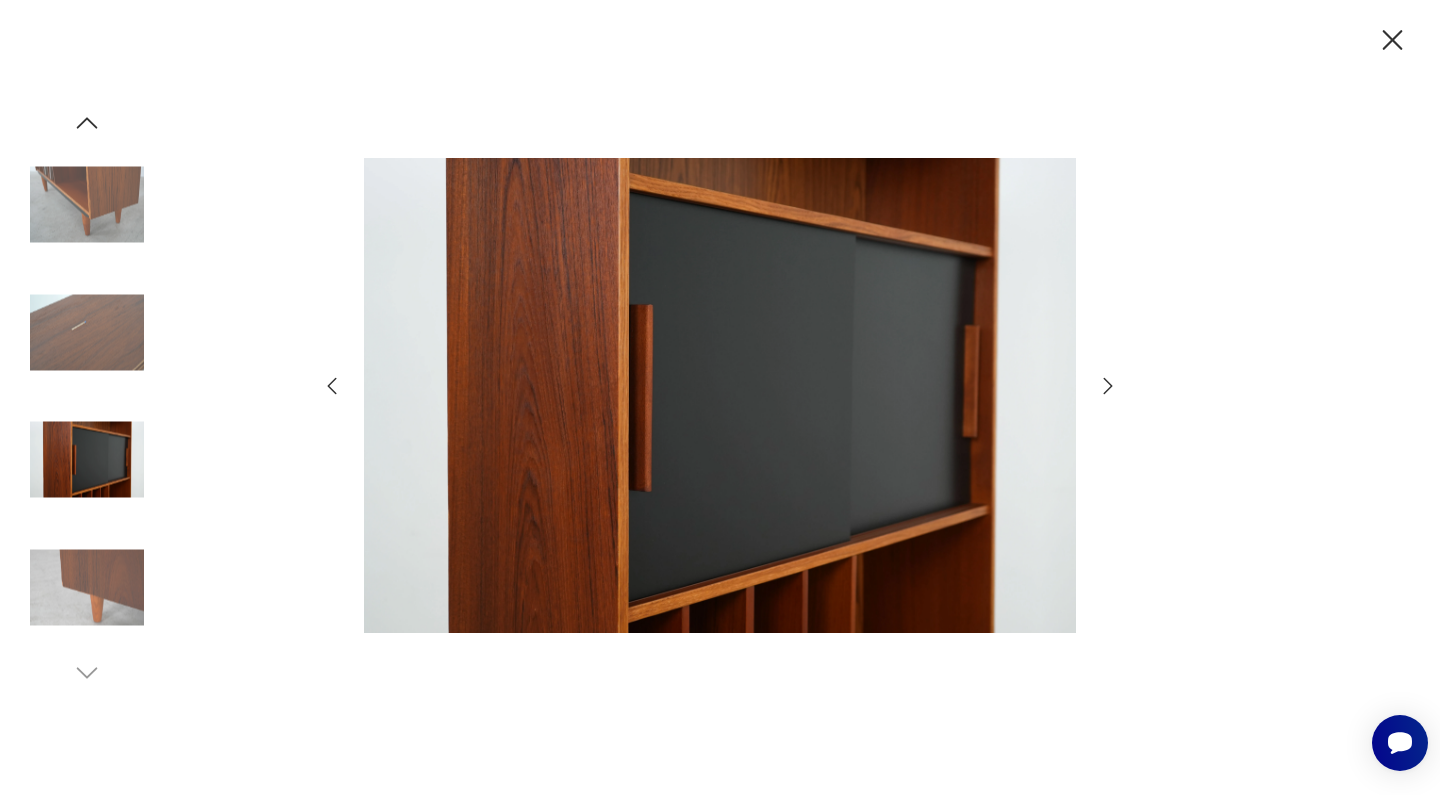 click at bounding box center (87, 332) 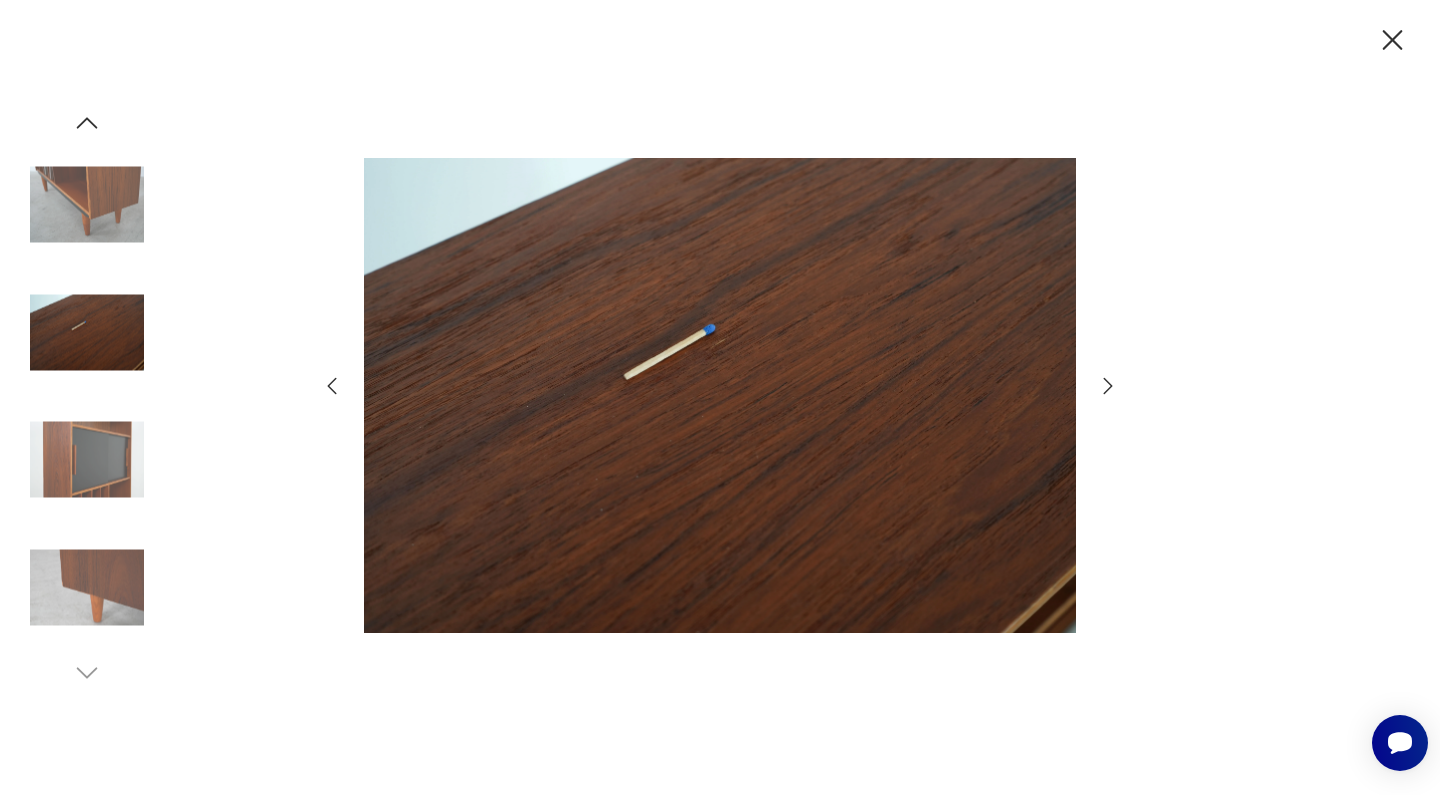 click at bounding box center (87, 205) 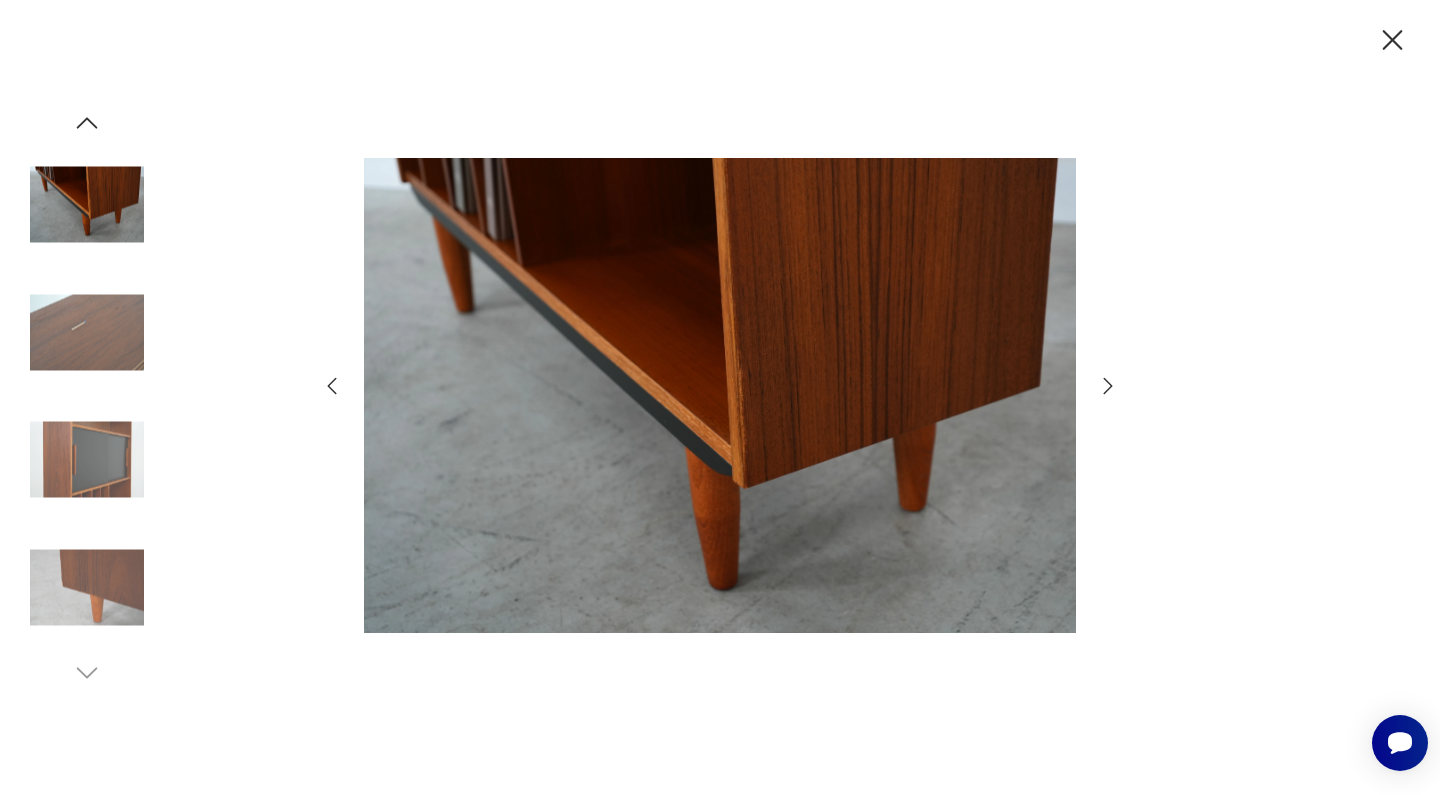 click at bounding box center (87, 205) 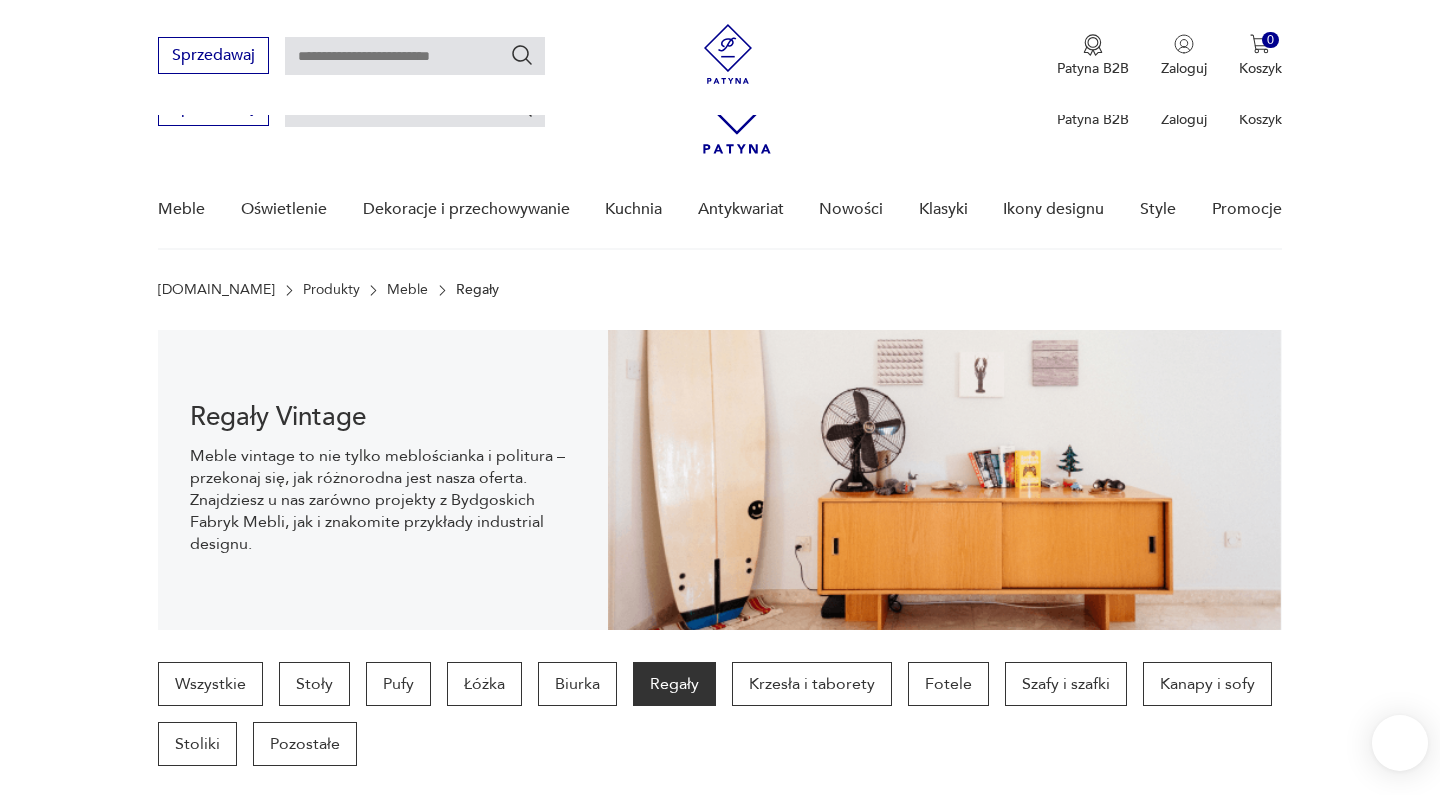 scroll, scrollTop: 532, scrollLeft: 0, axis: vertical 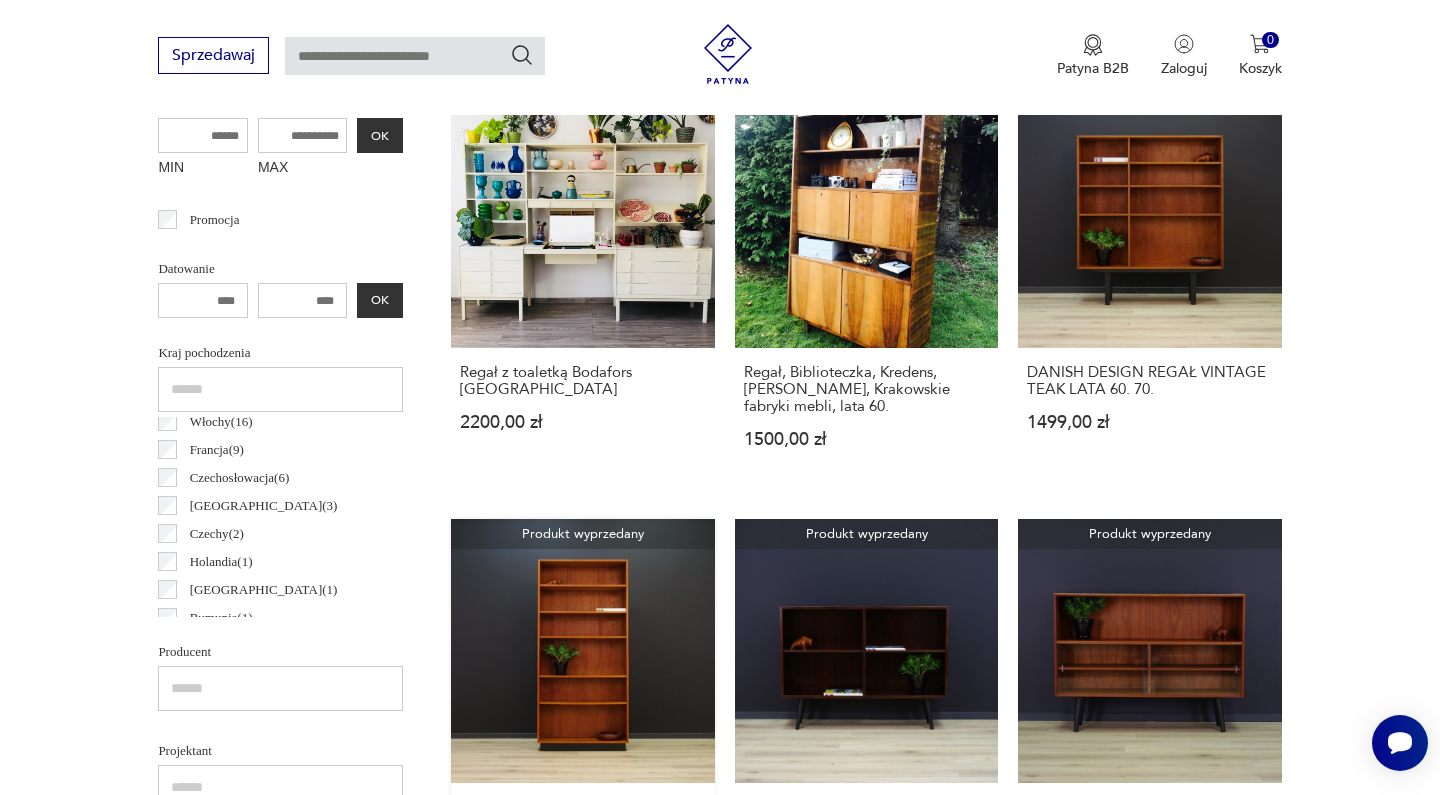 click on "Produkt wyprzedany RETRO REGAŁ TEAK KLASYK LATA 60. 70. VINTAGE 1599,00 zł" at bounding box center (582, 720) 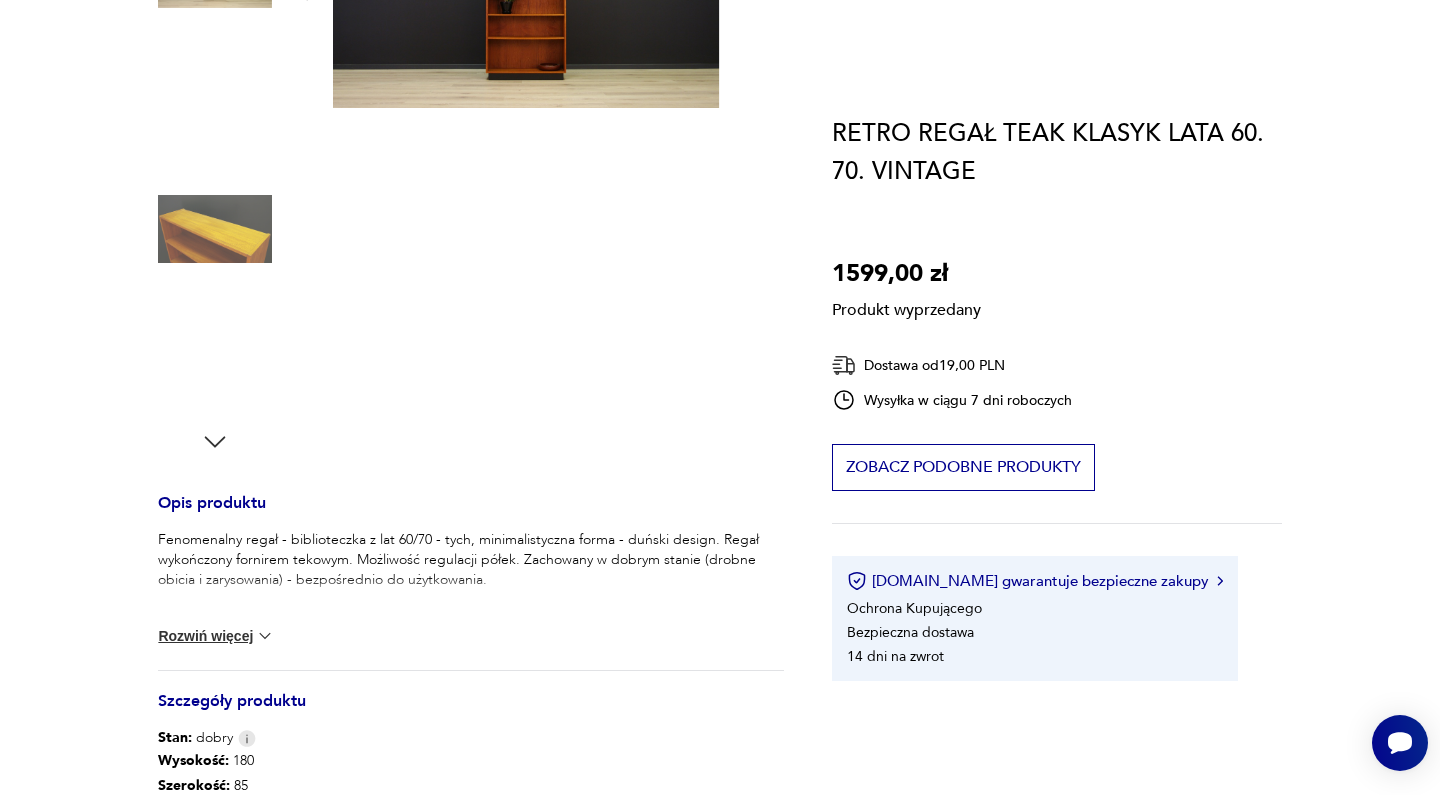 scroll, scrollTop: 0, scrollLeft: 0, axis: both 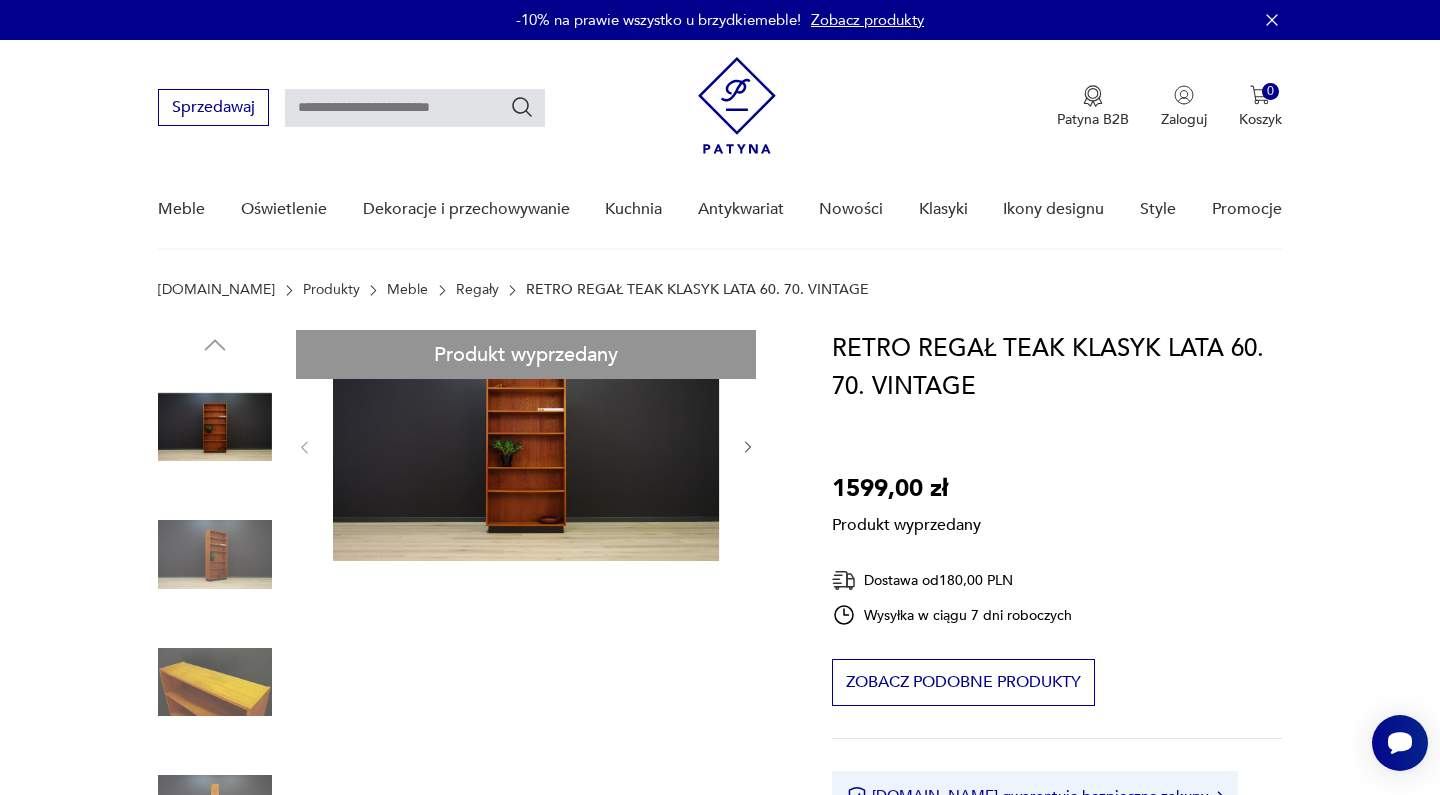 click on "Produkt wyprzedany Opis produktu Fenomenalny regał - biblioteczka z lat 60/70 - tych, minimalistyczna forma - duński design. Regał wykończony fornirem tekowym. Możliwość regulacji półek. Zachowany w dobrym stanie (drobne obicia i zarysowania) - bezpośrednio do użytkowania.
Wymiary: wys. 180 cm | szer. 85 cm | gł. 26 cm Rozwiń więcej Szczegóły produktu Stan:   dobry Wysokość :   180 Szerokość :   85 Głębokość :   26 Kolor:   brązowy Typ :   biblioteczka Datowanie :   [DATE] - [DATE] Kolory :   brown Kraj pochodzenia :   Dania Tworzywo :   teak Miasto Sprzedawcy :   Pyrzyce Tagi:   retro ,  vintage ,  klasyk ,  Teak ,  regał Rozwiń więcej O sprzedawcy Przetwory Creative Design Zweryfikowany sprzedawca Od 9 lat z [PERSON_NAME] i zwroty Dostępne formy dostawy: Odbior osobisty   0,00 PLN Kurier   180,00 PLN Zwroty: Jeśli z jakiegokolwiek powodu chcesz zwrócić zamówiony przedmiot, masz na to   14 dni od momentu otrzymania przesyłki." at bounding box center [471, 934] 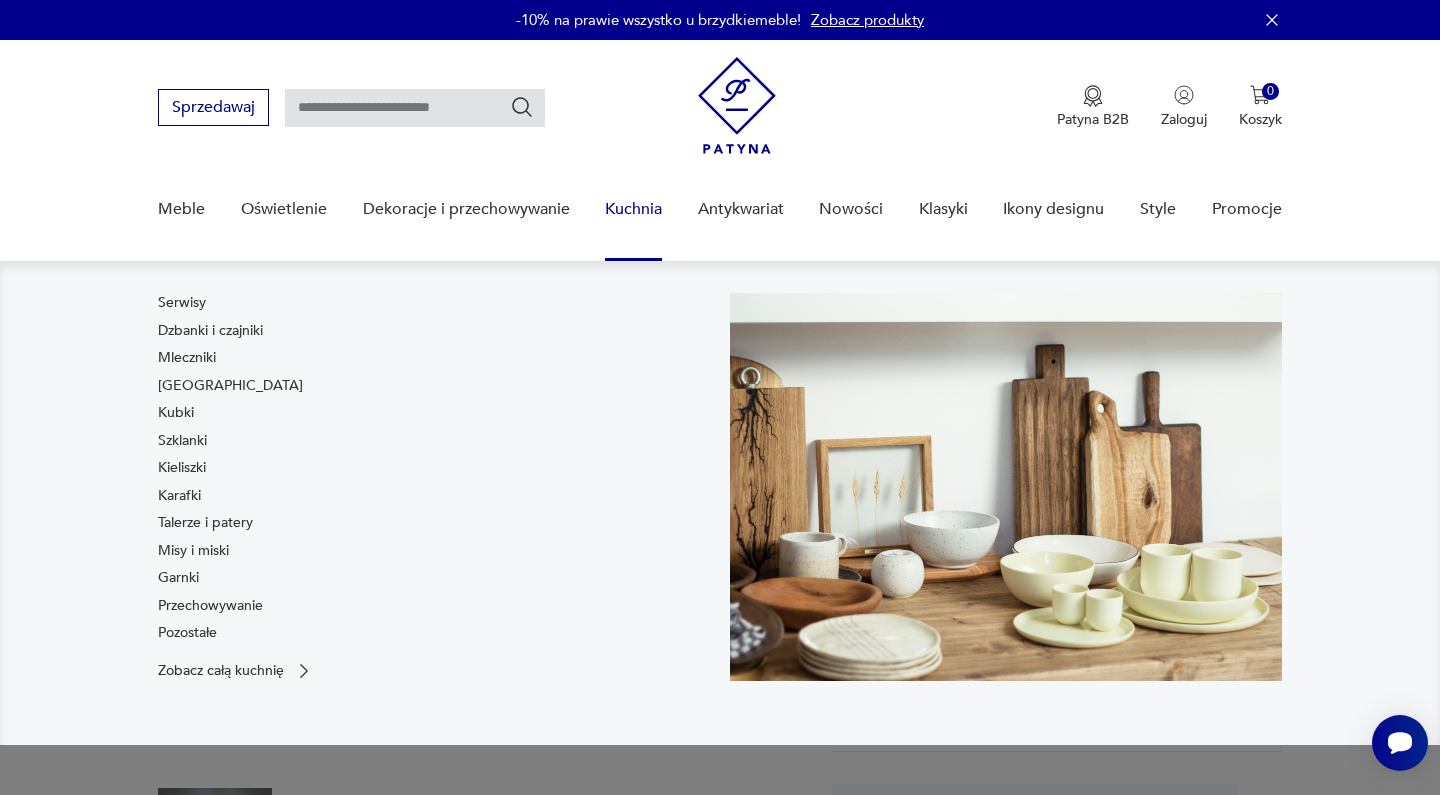 click on "Serwisy Dzbanki i czajniki Mleczniki Filiżanki Kubki Szklanki Kieliszki Karafki Talerze i patery Misy i miski Garnki Przechowywanie Pozostałe" at bounding box center [434, 472] 